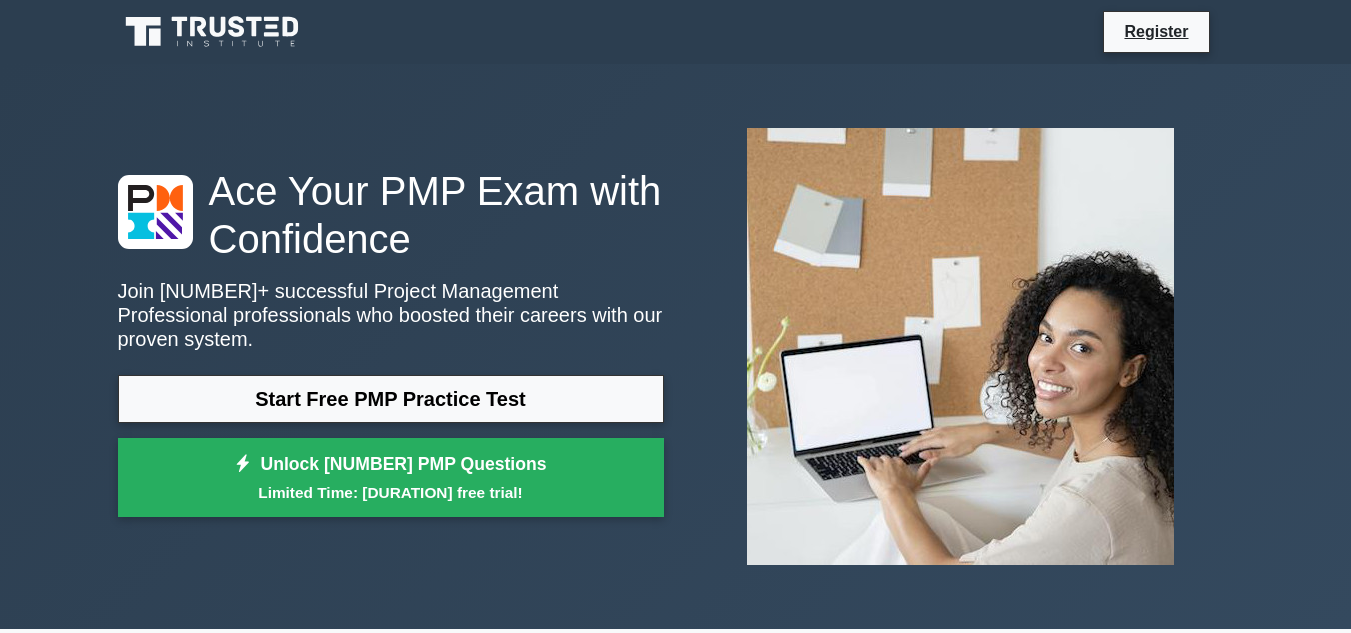 scroll, scrollTop: 0, scrollLeft: 0, axis: both 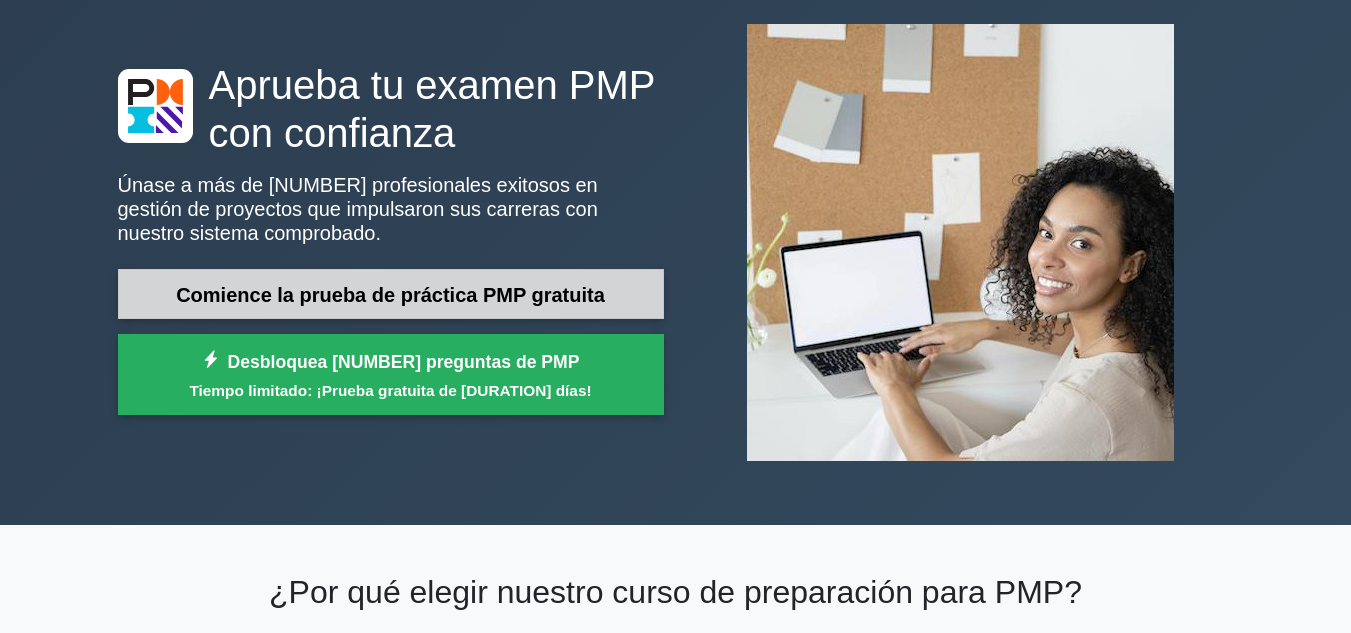 click on "Comience la prueba de práctica PMP gratuita" at bounding box center (390, 295) 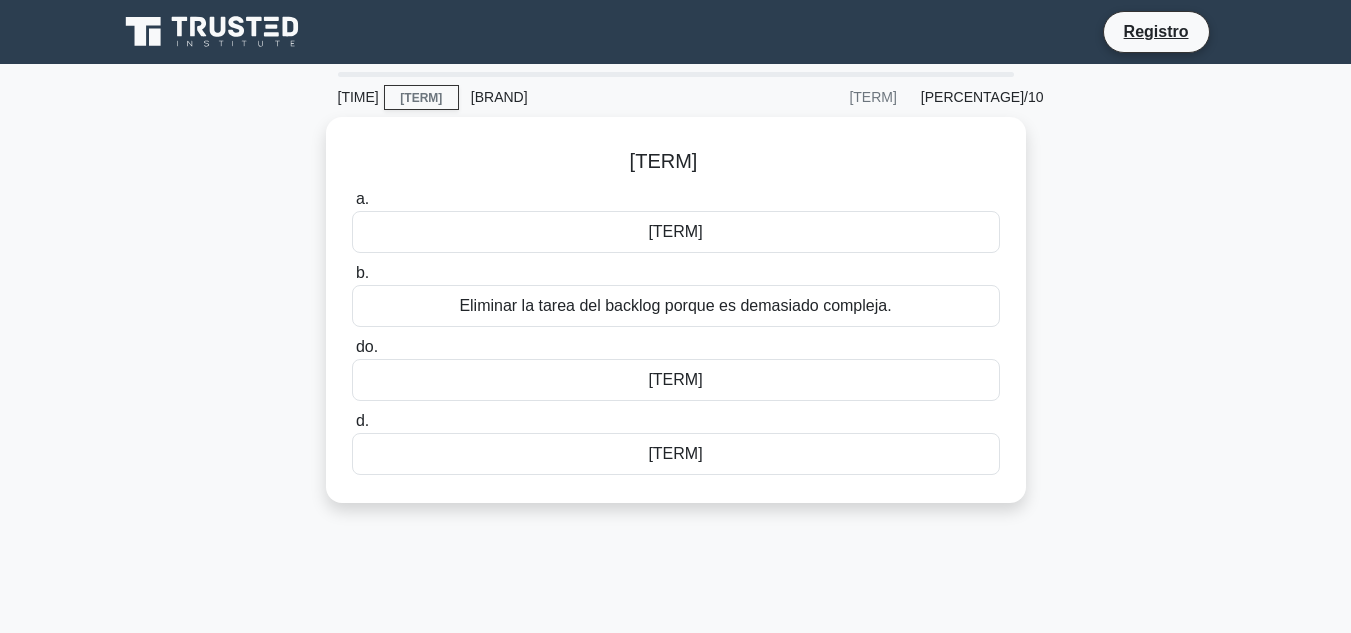 scroll, scrollTop: 0, scrollLeft: 0, axis: both 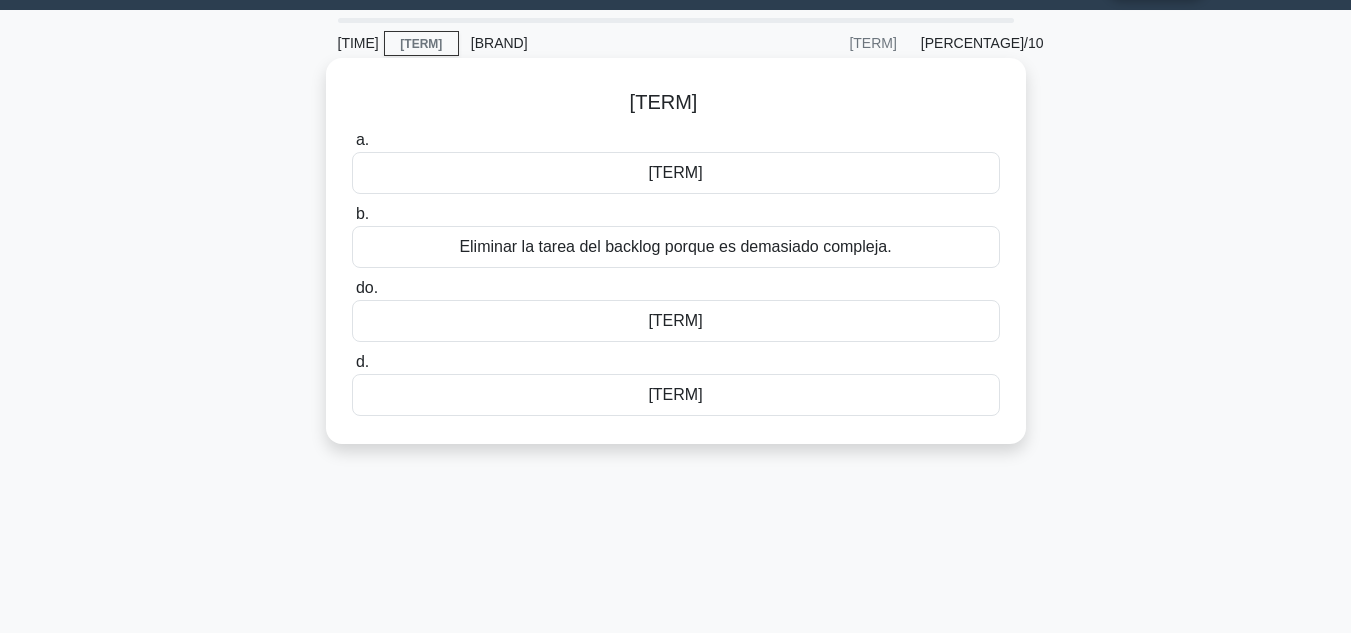 click on "[TERM]" at bounding box center (675, 172) 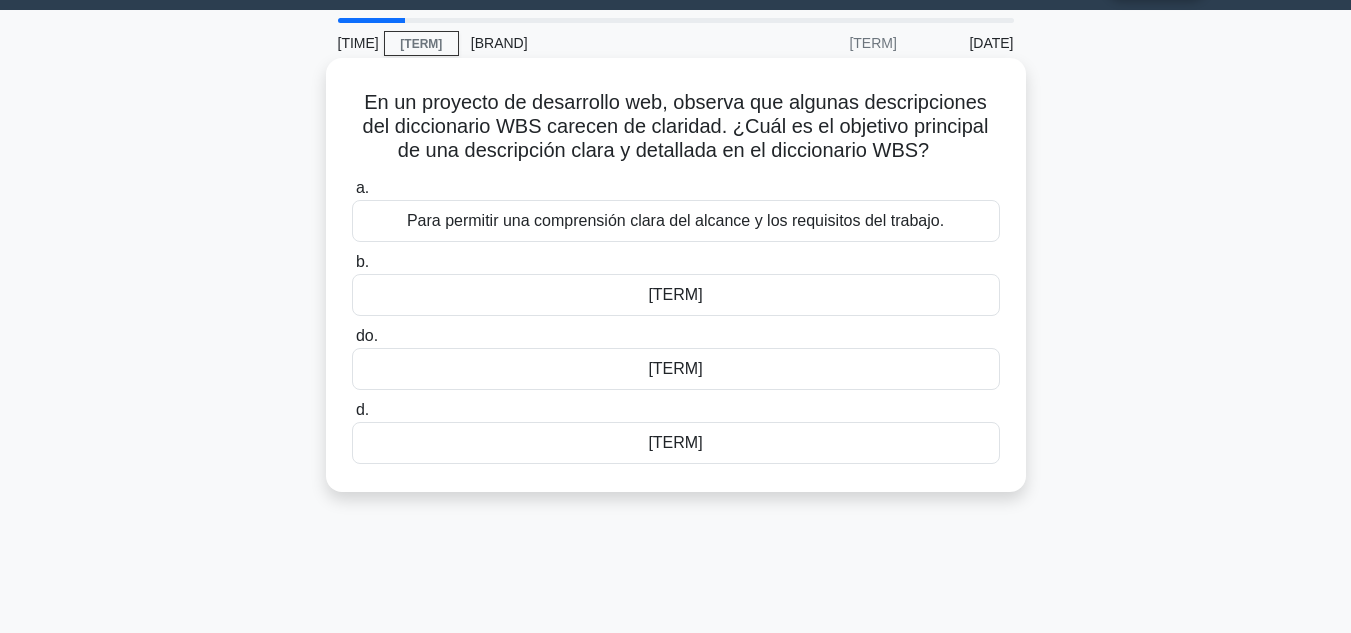 scroll, scrollTop: 0, scrollLeft: 0, axis: both 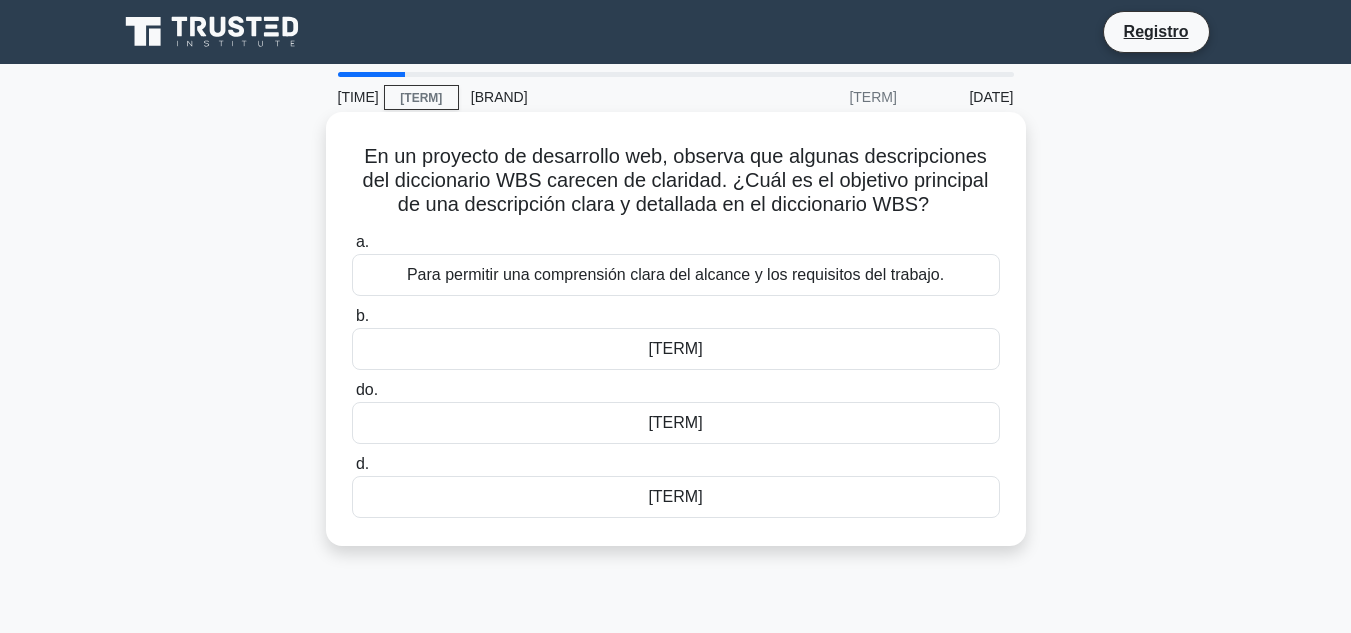 click on "Para permitir una comprensión clara del alcance y los requisitos del trabajo." at bounding box center (675, 274) 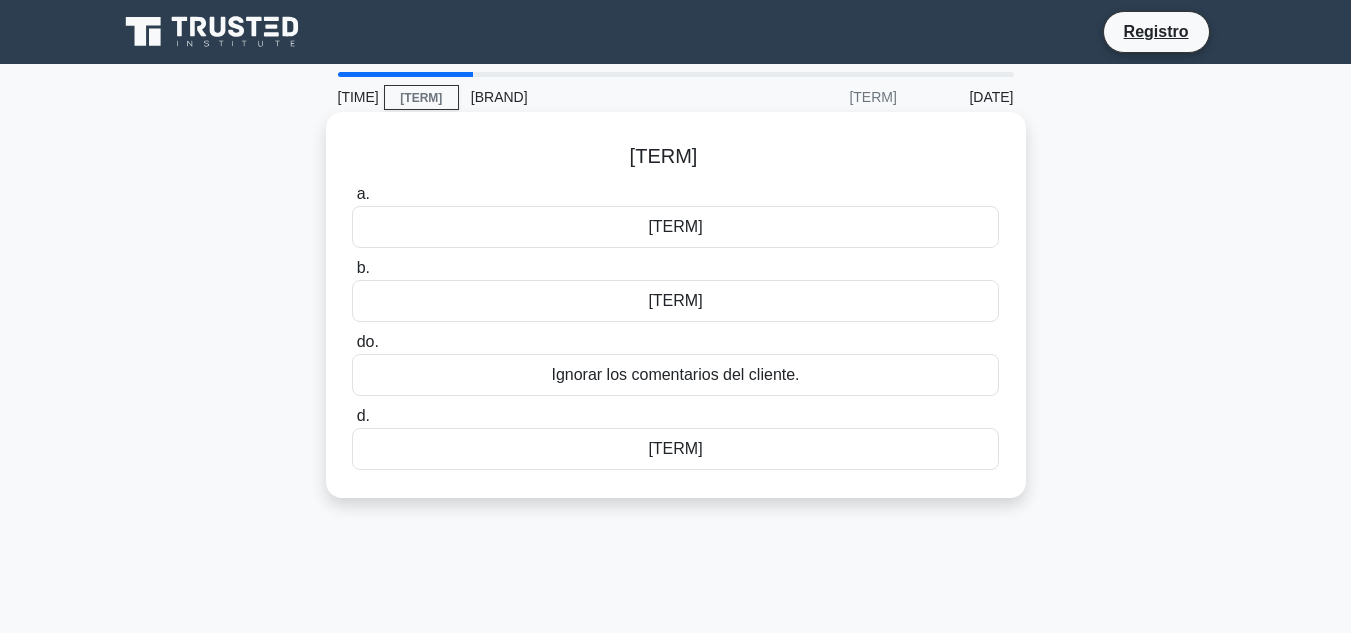 click on "[TERM]" at bounding box center [675, 226] 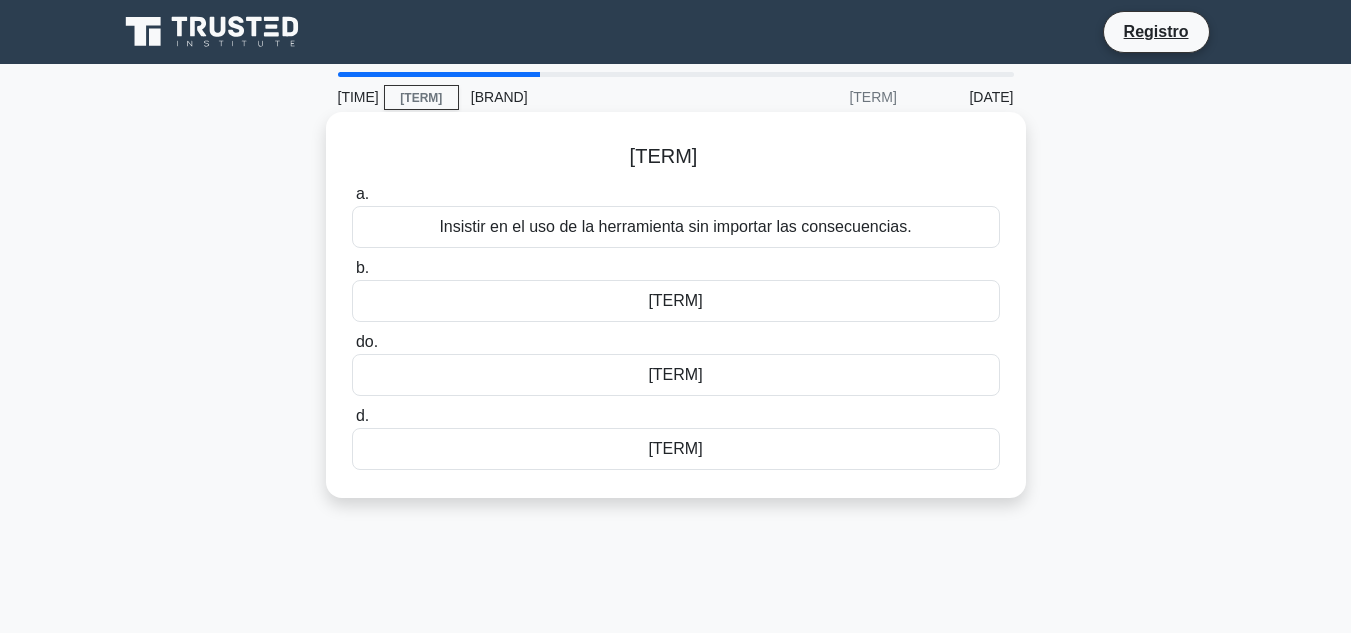 click on "[TERM]" at bounding box center (675, 300) 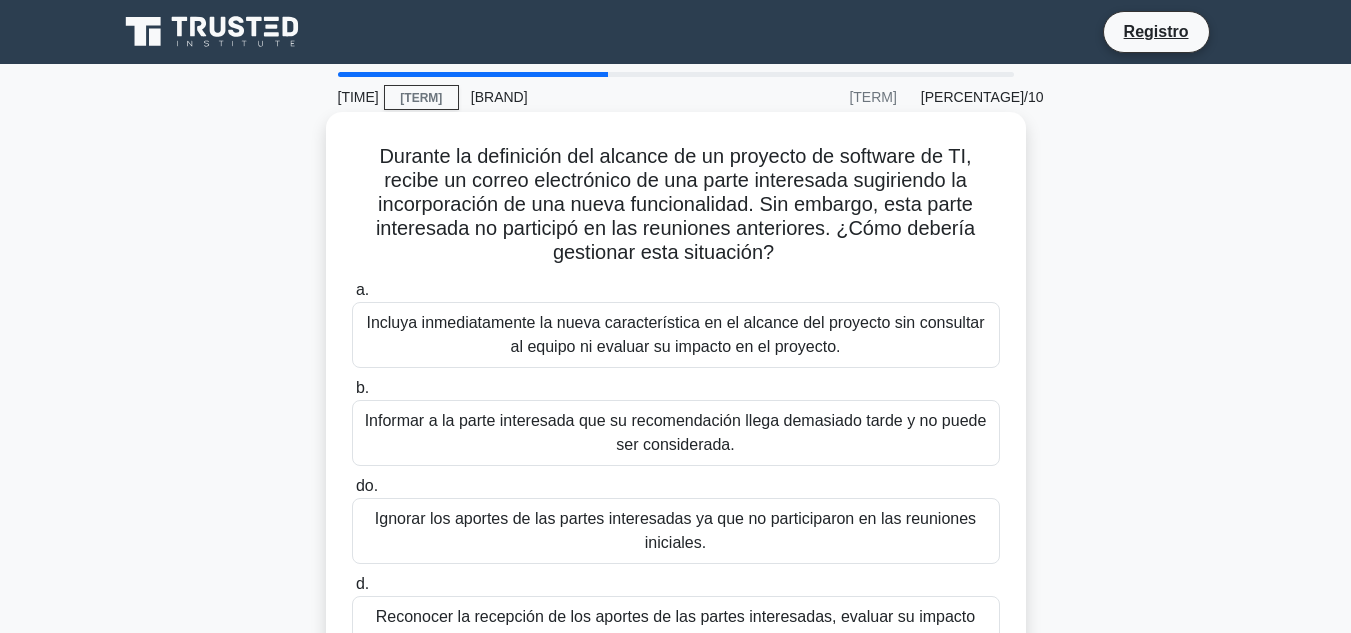 click on "Incluya inmediatamente la nueva característica en el alcance del proyecto sin consultar al equipo ni evaluar su impacto en el proyecto." at bounding box center (675, 334) 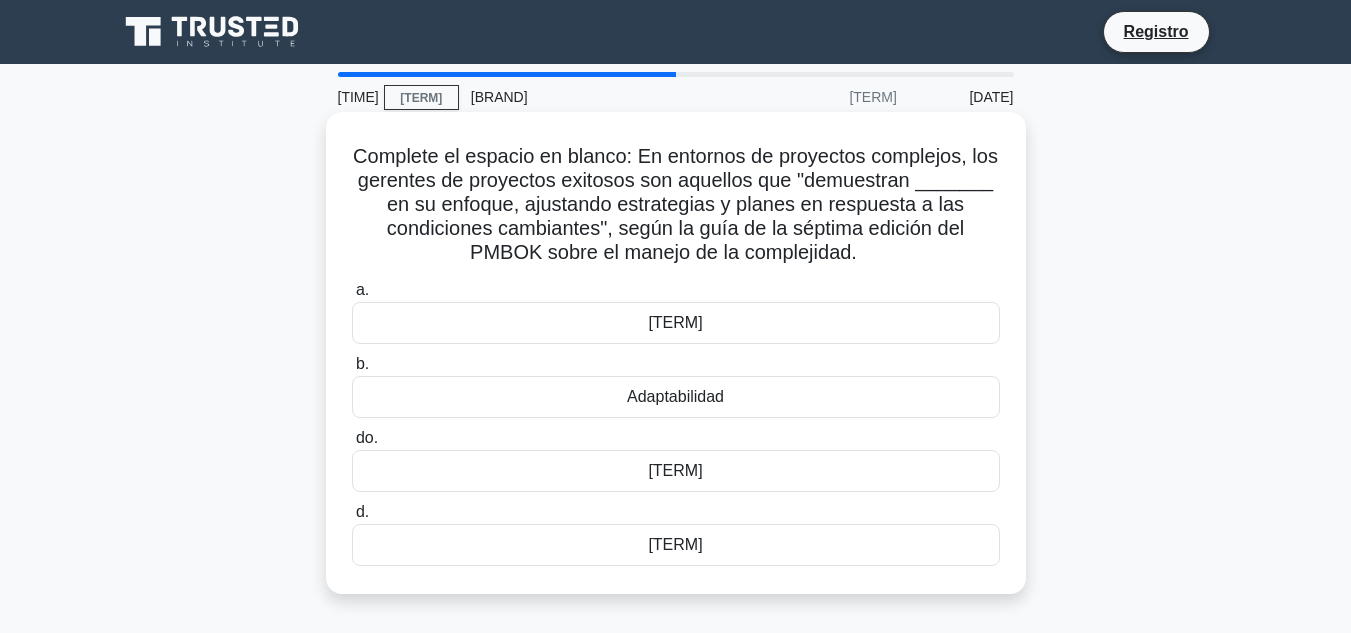 click on "[TERM]" at bounding box center [675, 544] 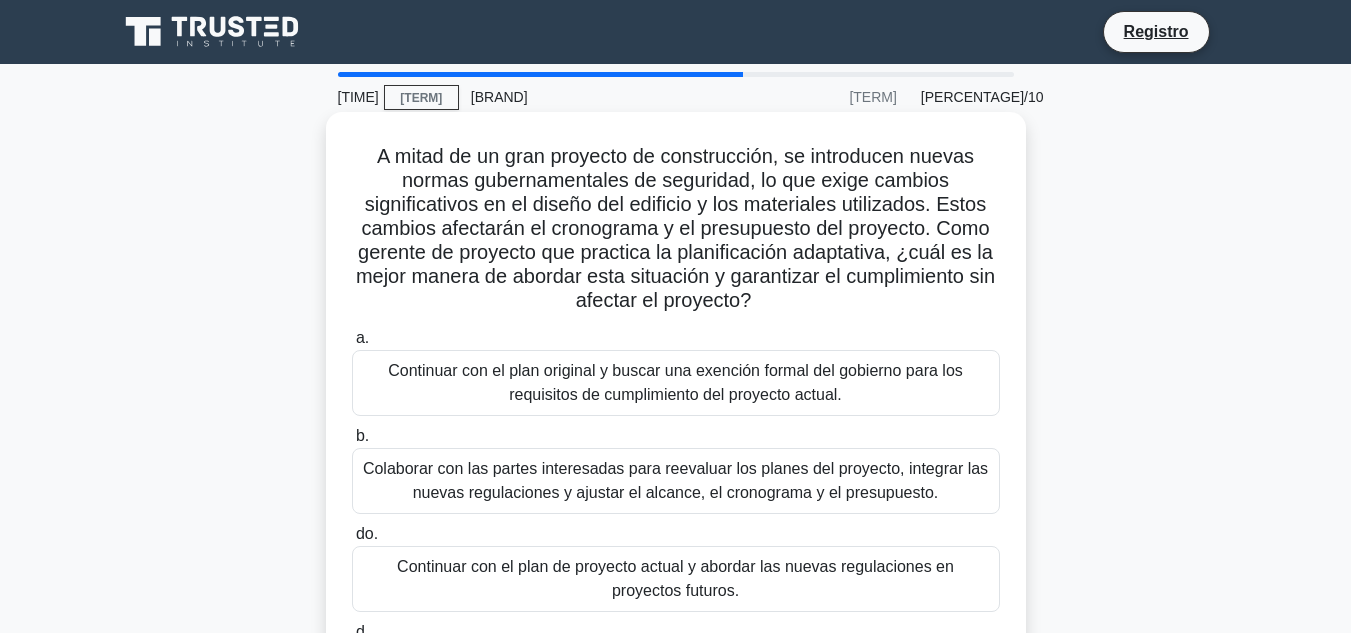 click on "Colaborar con las partes interesadas para reevaluar los planes del proyecto, integrar las nuevas regulaciones y ajustar el alcance, el cronograma y el presupuesto." at bounding box center (675, 480) 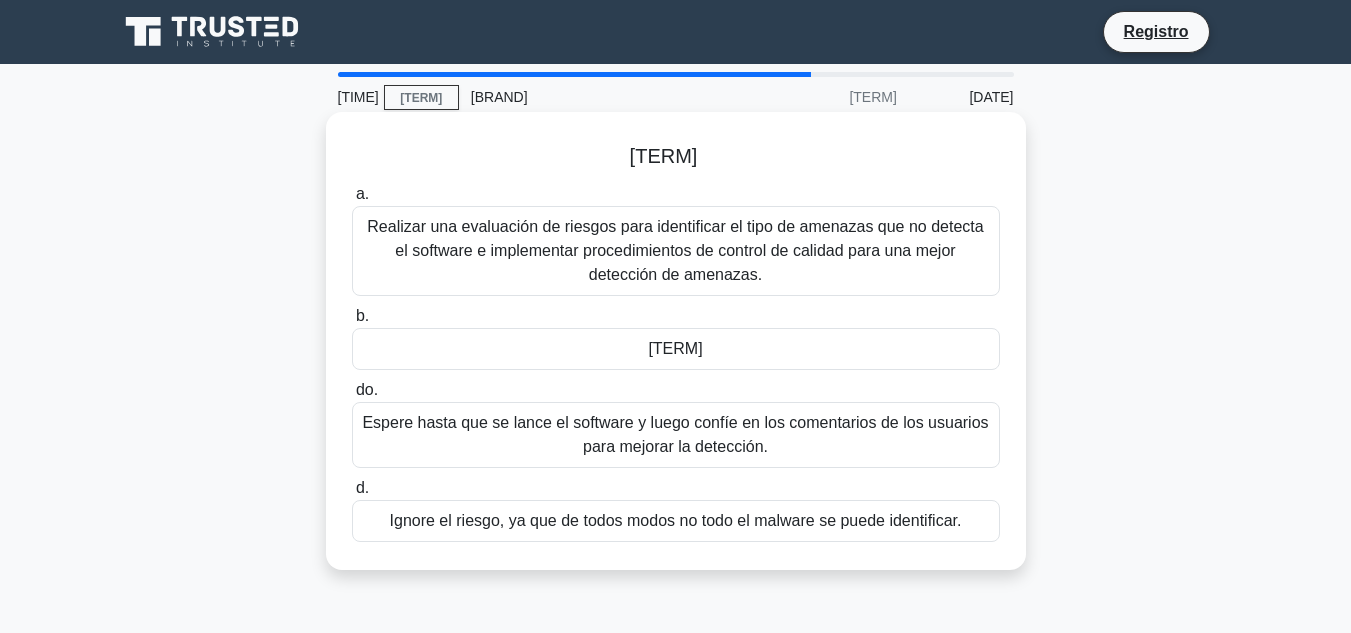 click on "Realizar una evaluación de riesgos para identificar el tipo de amenazas que no detecta el software e implementar procedimientos de control de calidad para una mejor detección de amenazas." at bounding box center [675, 250] 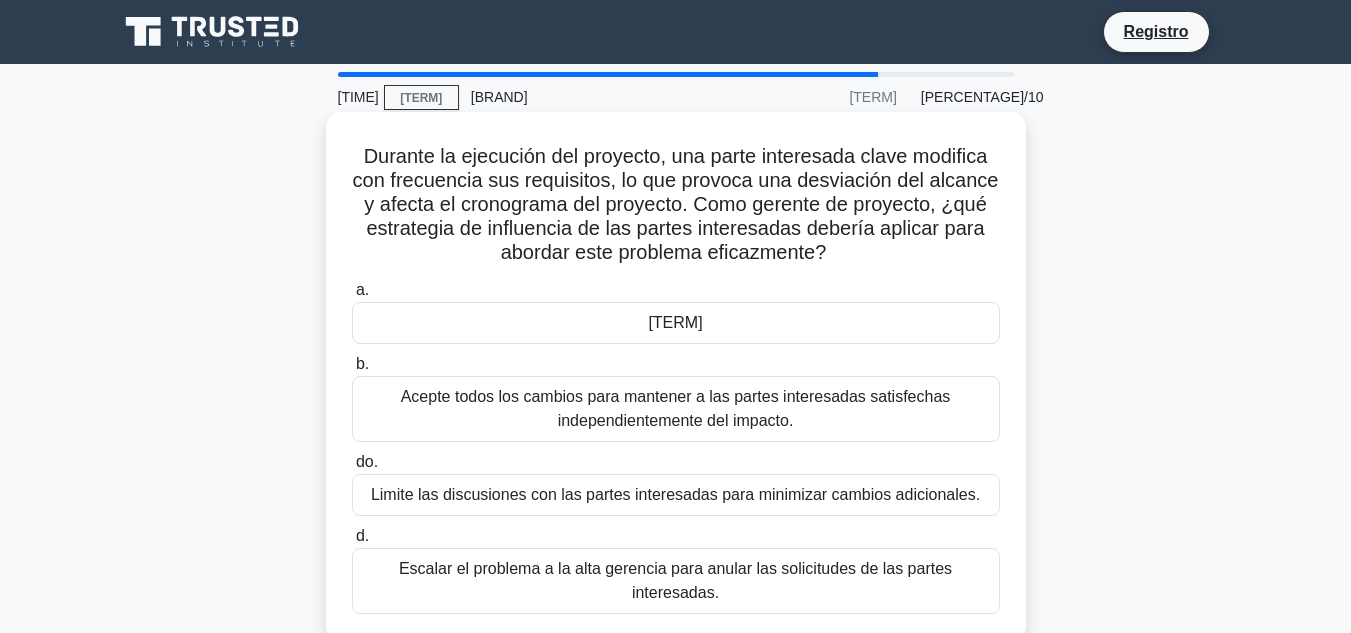 click on "Limite las discusiones con las partes interesadas para minimizar cambios adicionales." at bounding box center (675, 494) 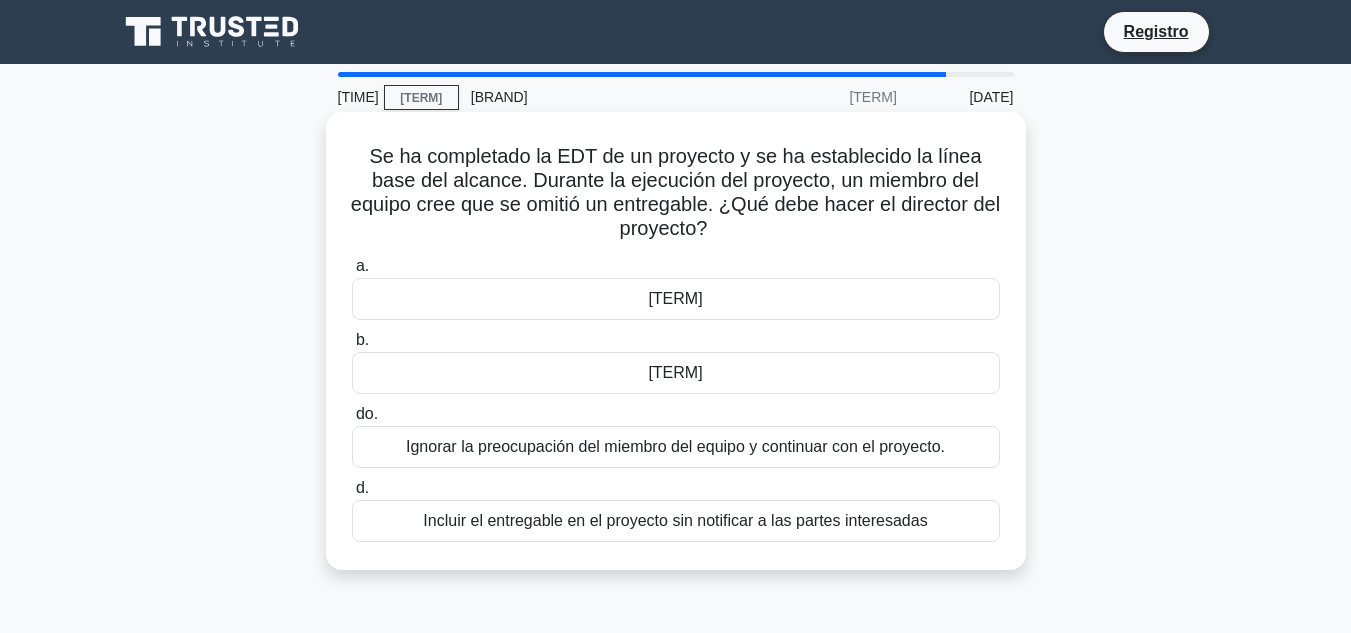click on "Discuta la omisión durante la próxima reunión del equipo del proyecto." at bounding box center [675, 298] 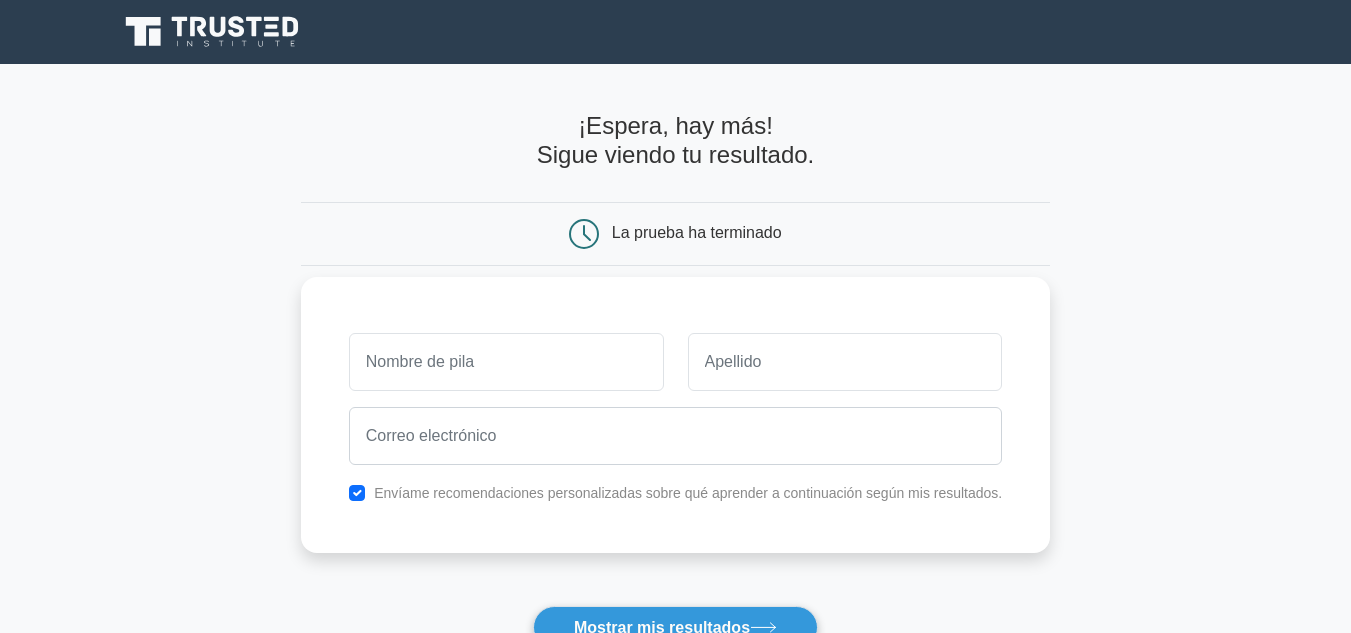 scroll, scrollTop: 0, scrollLeft: 0, axis: both 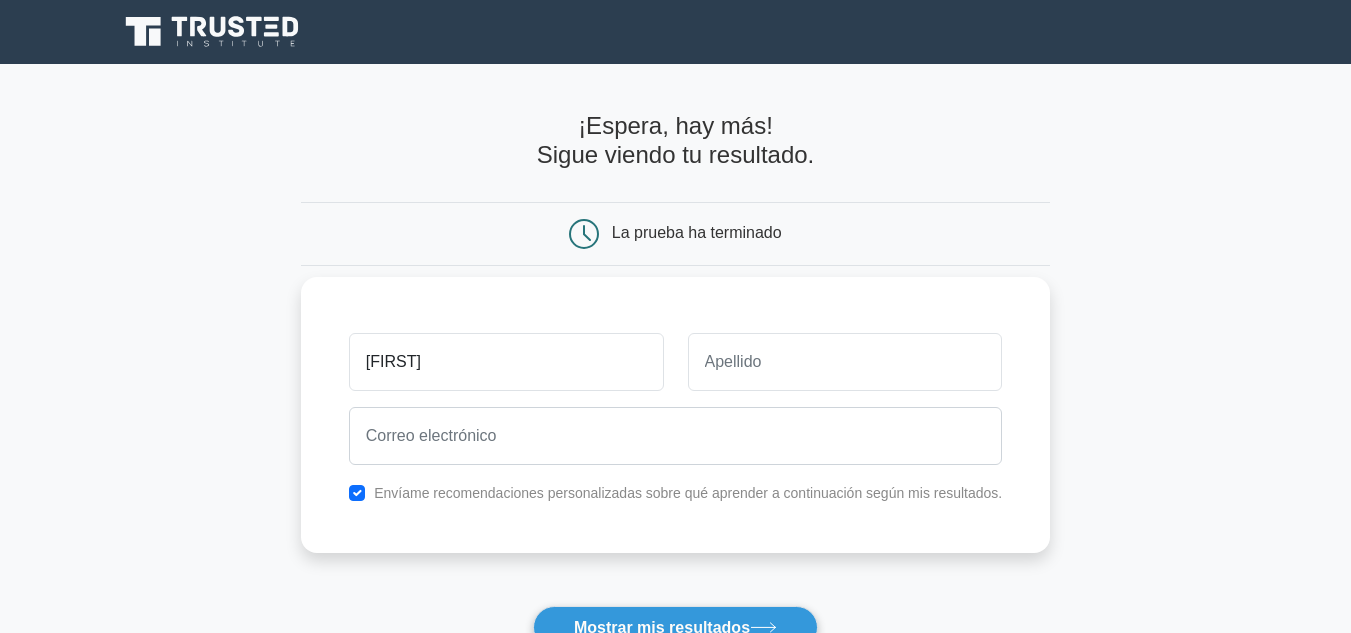 type on "[FIRST]" 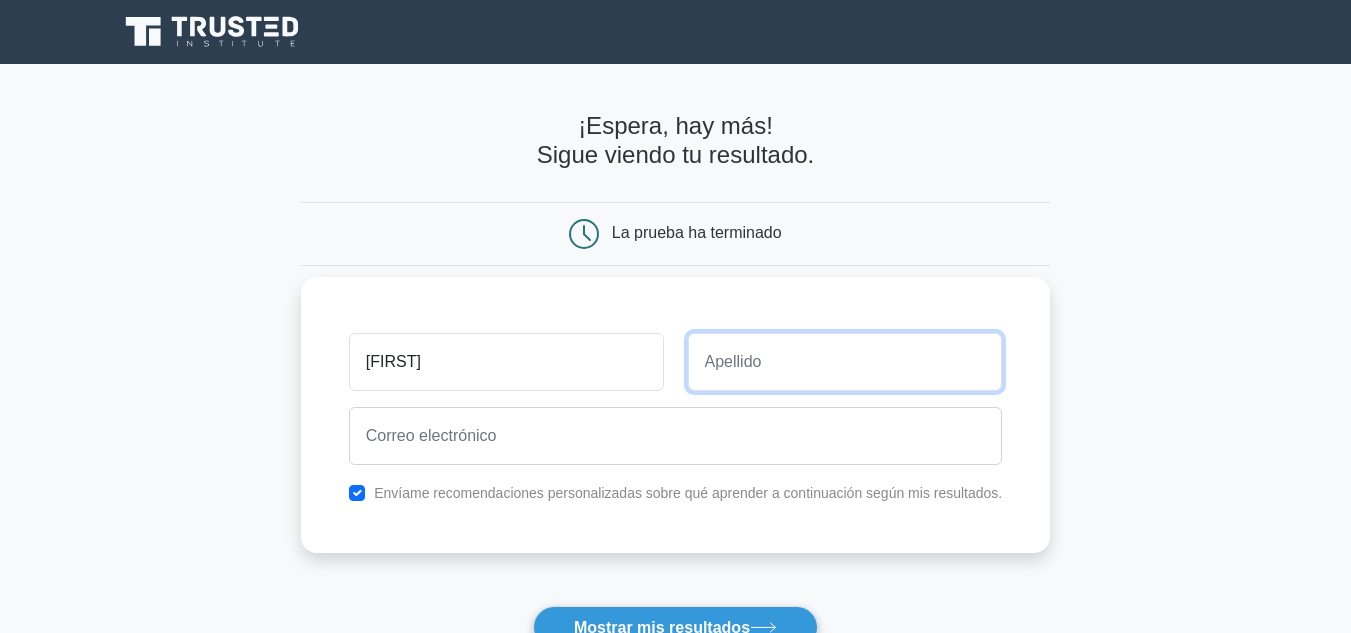 click at bounding box center (845, 362) 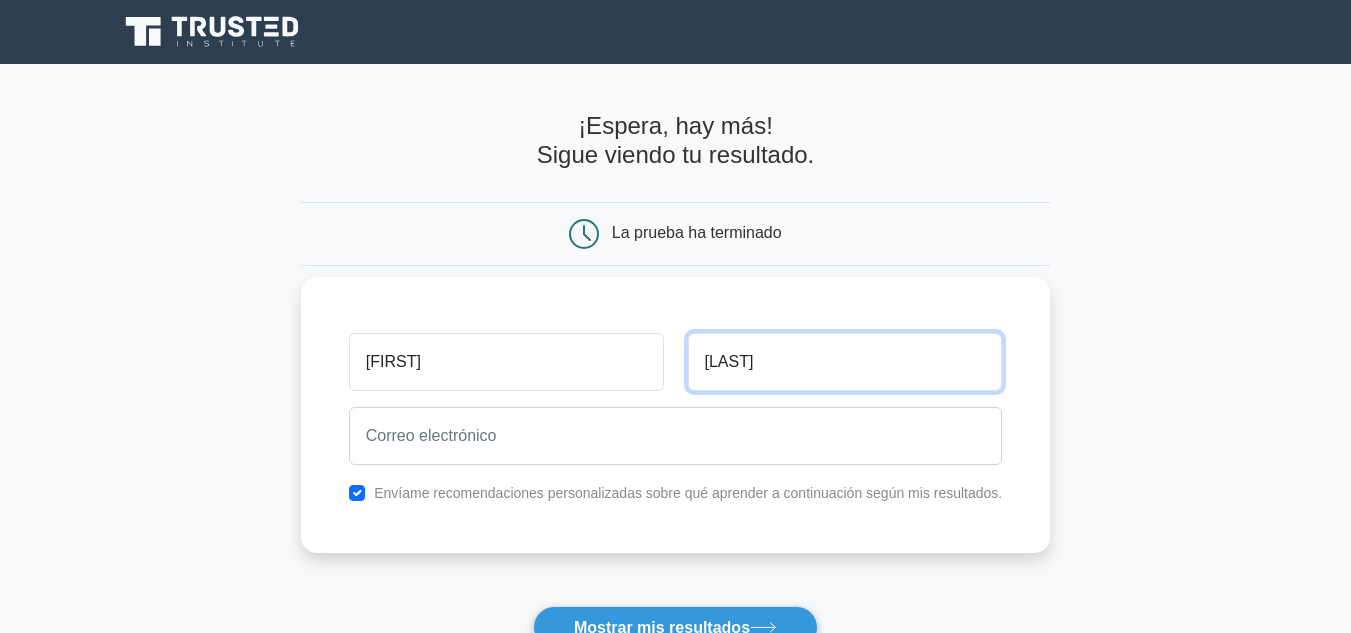 type on "[LAST]" 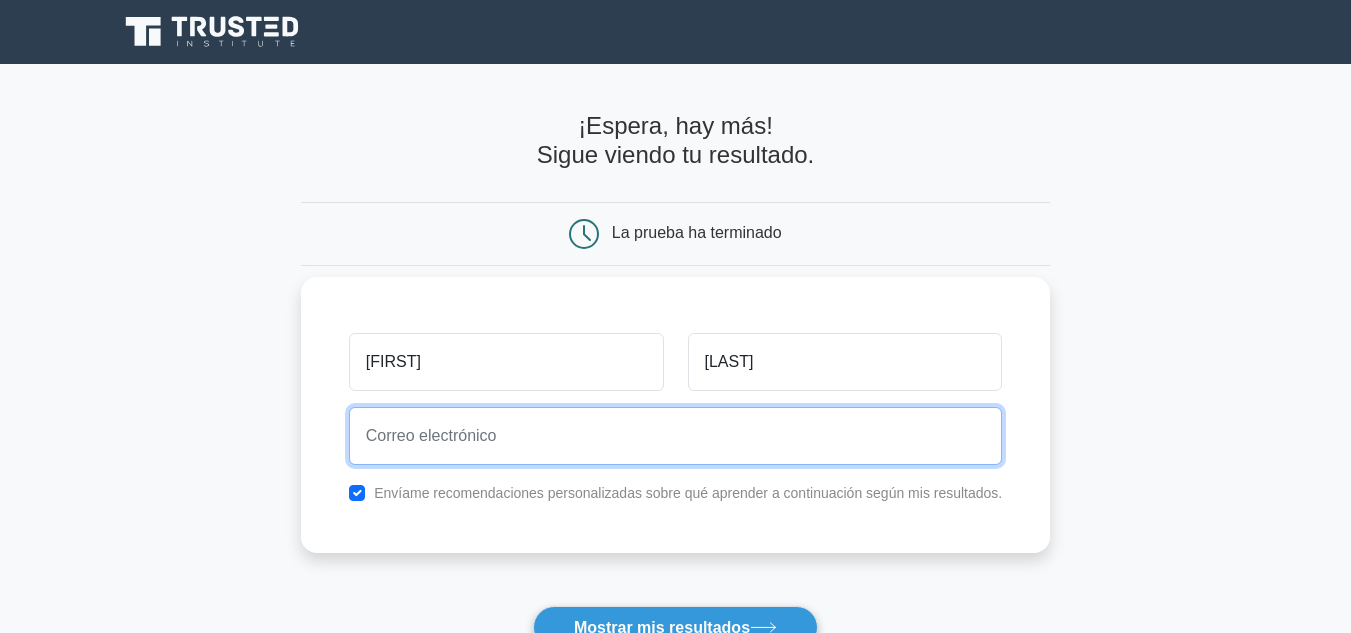 click at bounding box center [676, 436] 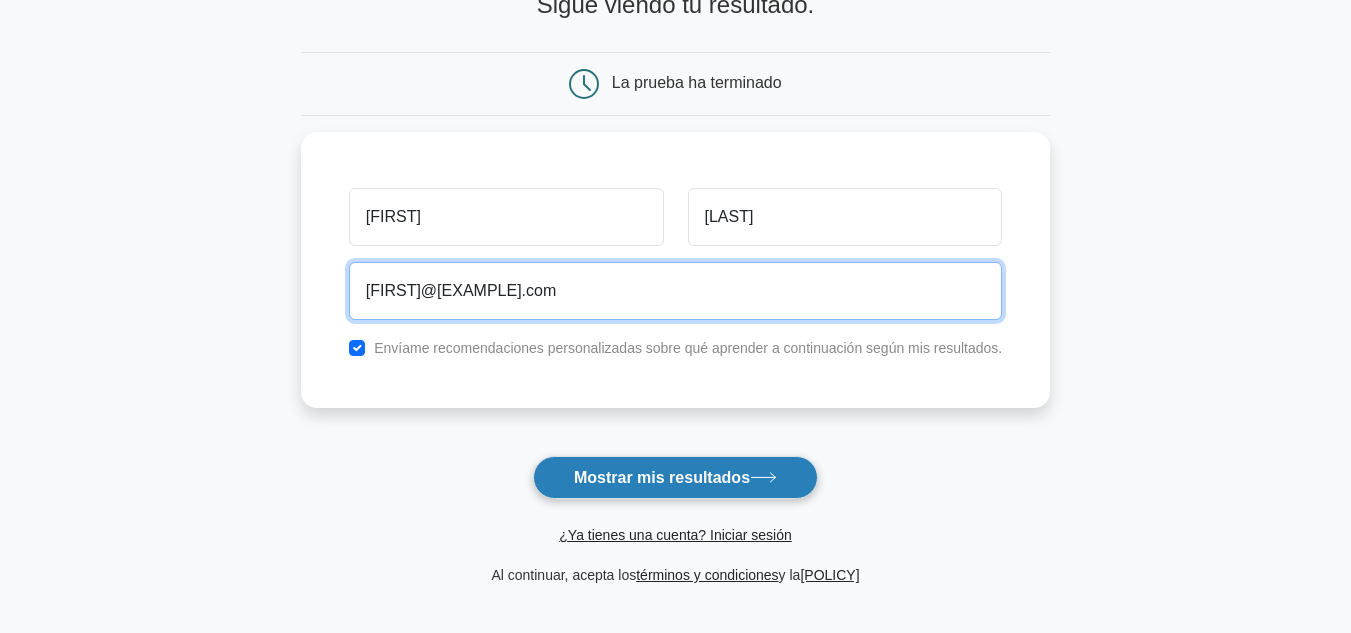 scroll, scrollTop: 151, scrollLeft: 0, axis: vertical 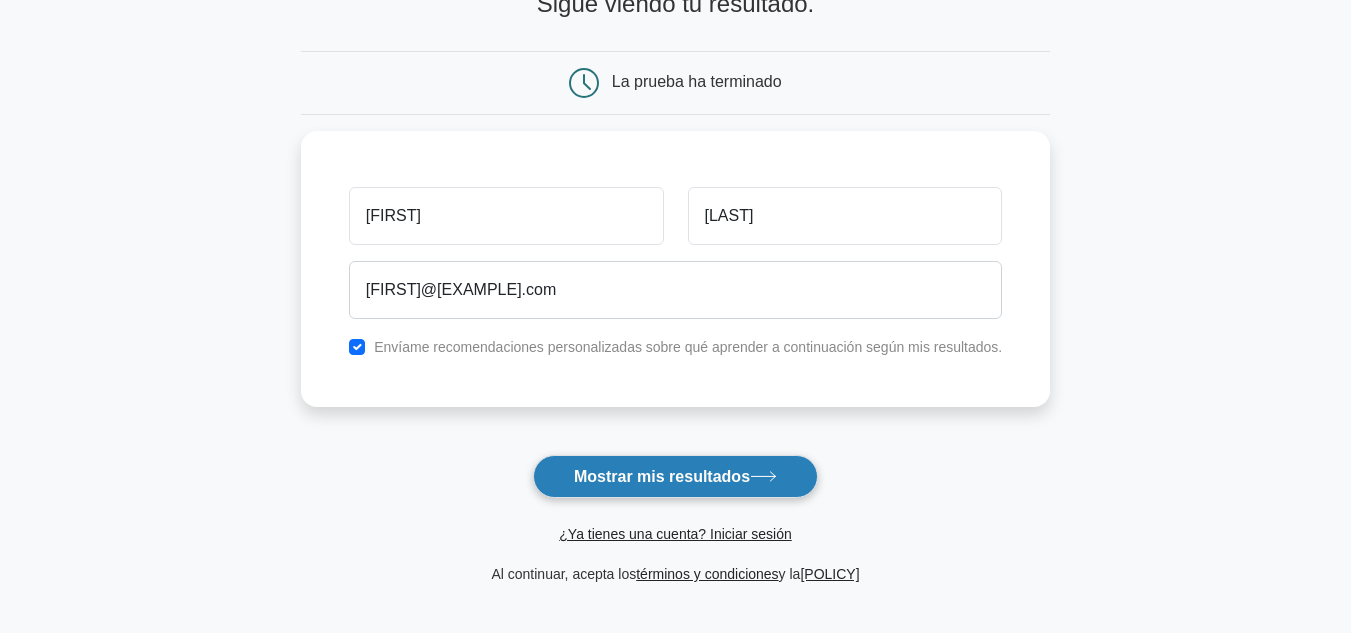 click on "Mostrar mis resultados" at bounding box center (662, 476) 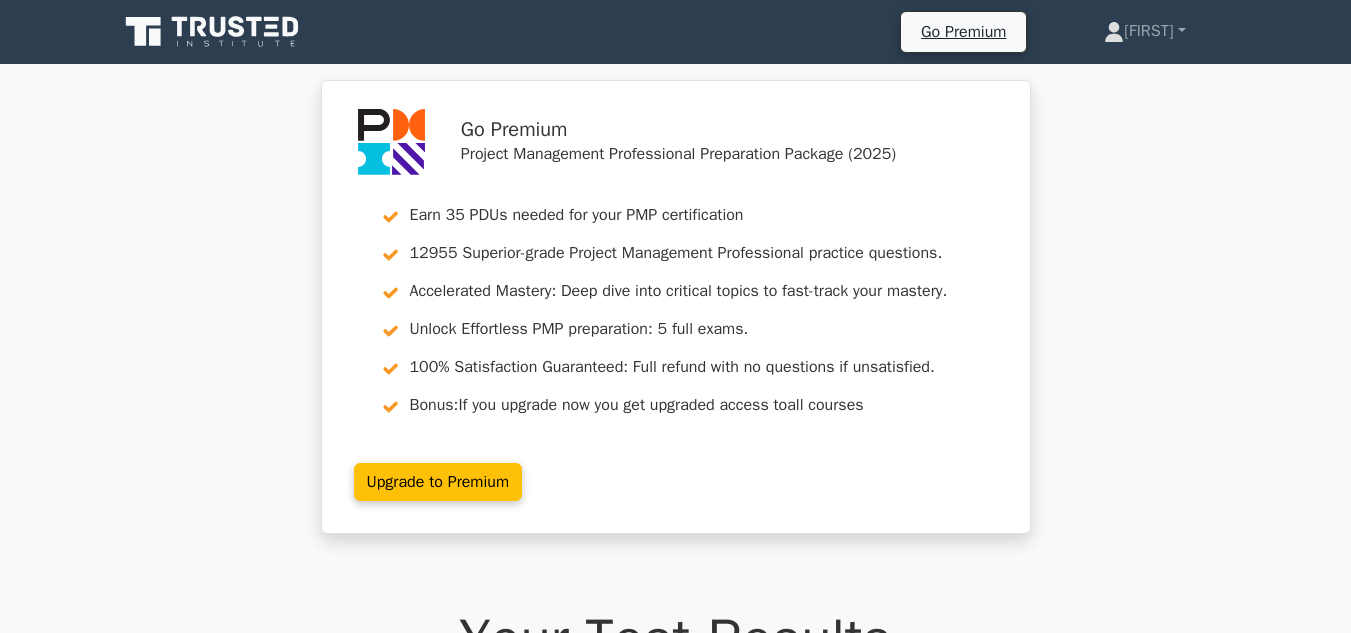 scroll, scrollTop: 0, scrollLeft: 0, axis: both 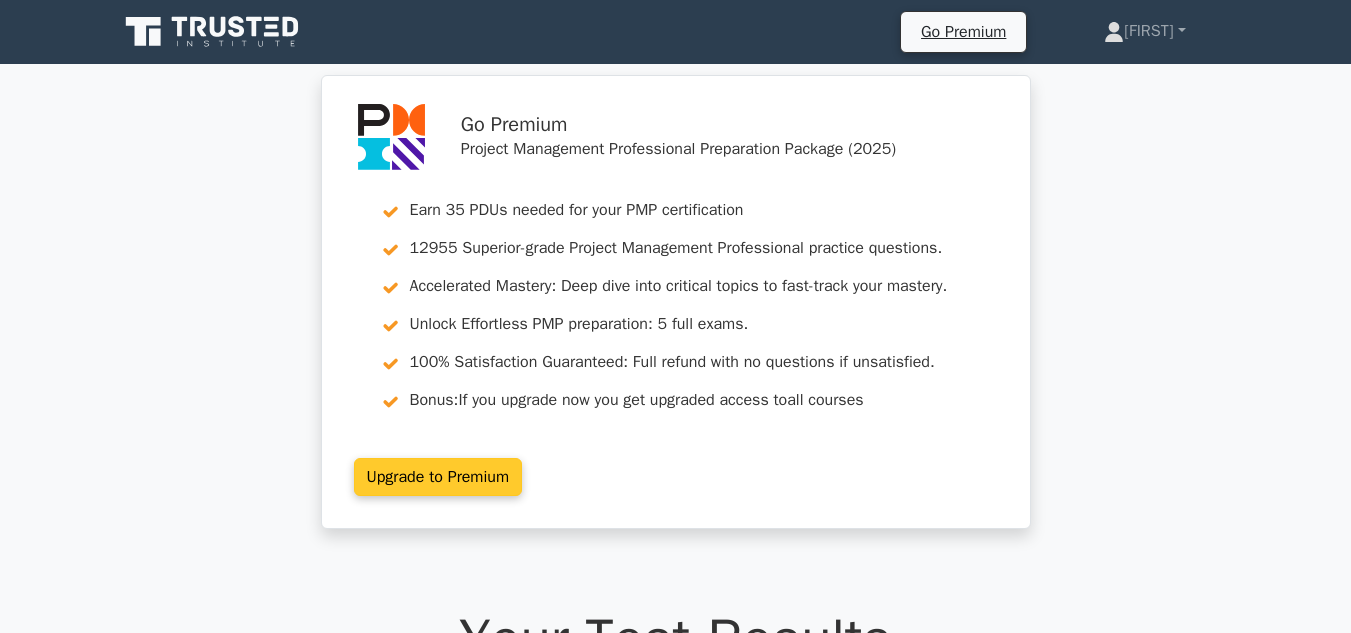 click on "Upgrade to Premium" at bounding box center [438, 477] 